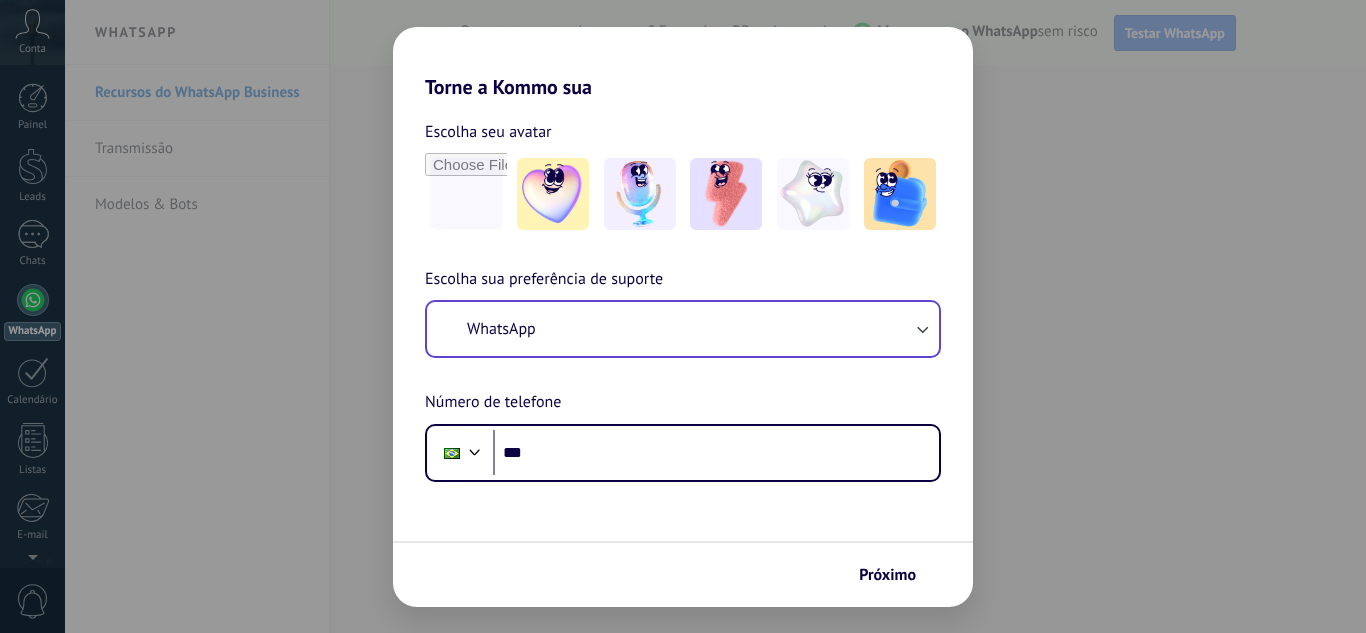 scroll, scrollTop: 0, scrollLeft: 0, axis: both 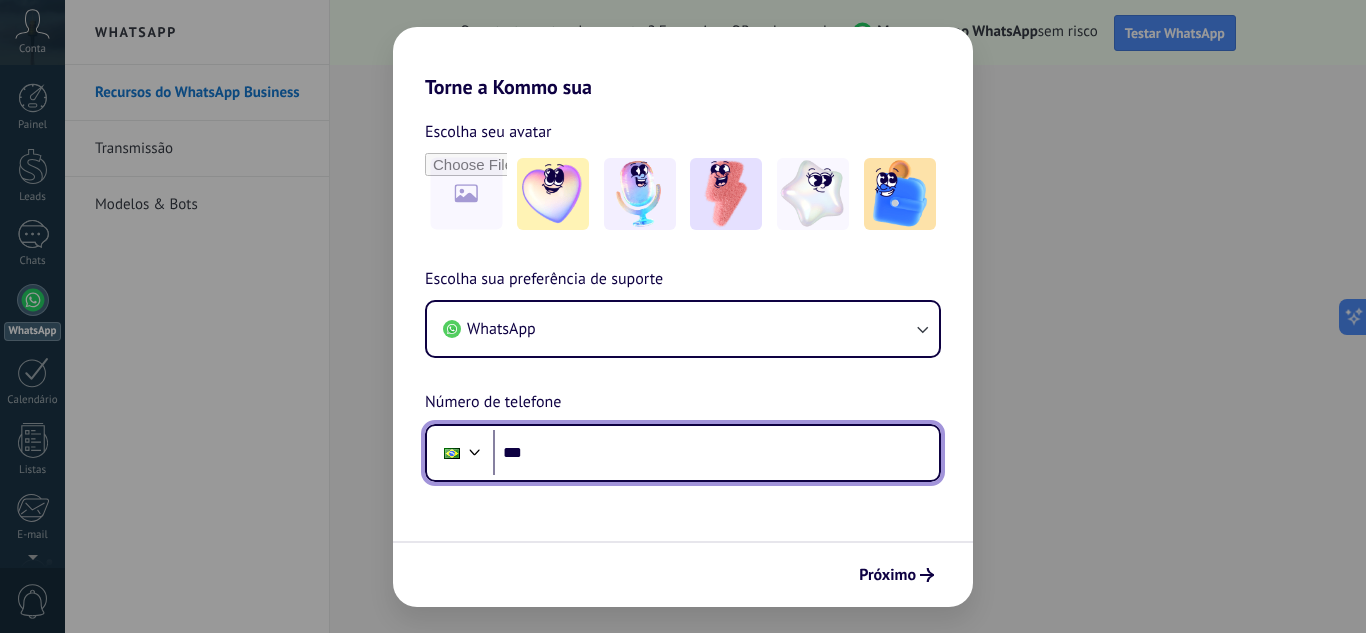 click on "***" at bounding box center (716, 453) 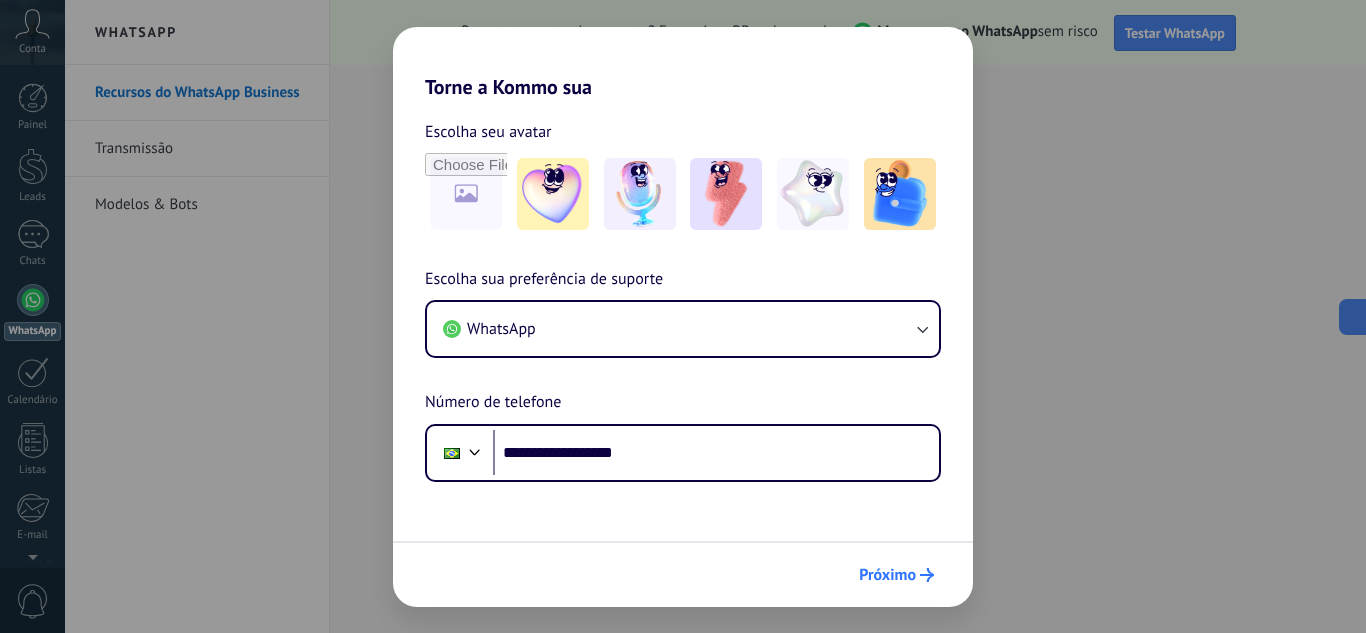 click on "Próximo" at bounding box center (887, 575) 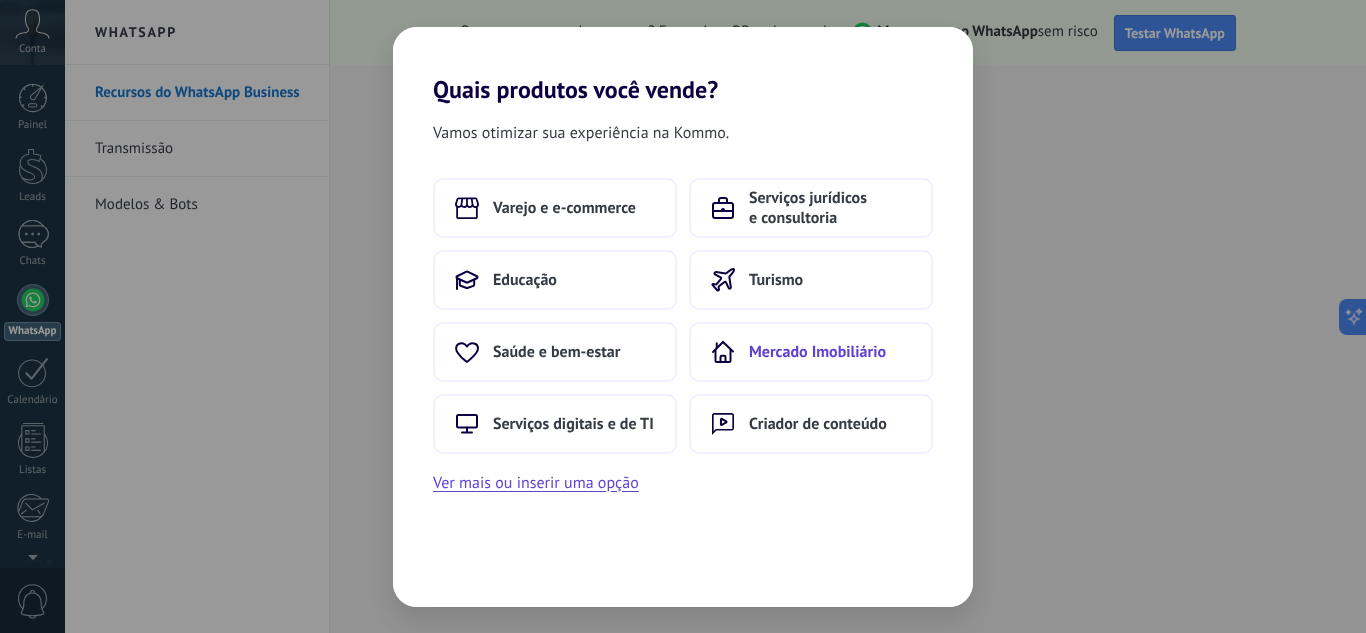 click on "Mercado Imobiliário" at bounding box center (811, 352) 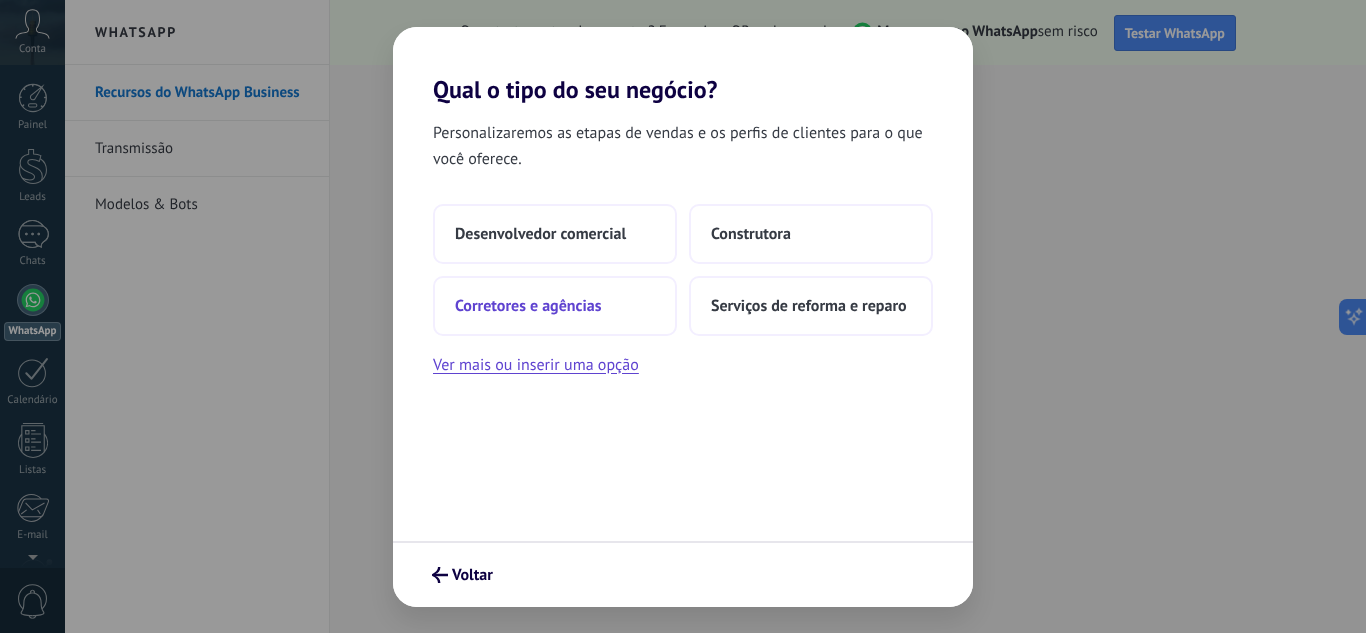 click on "Corretores e agências" at bounding box center (540, 234) 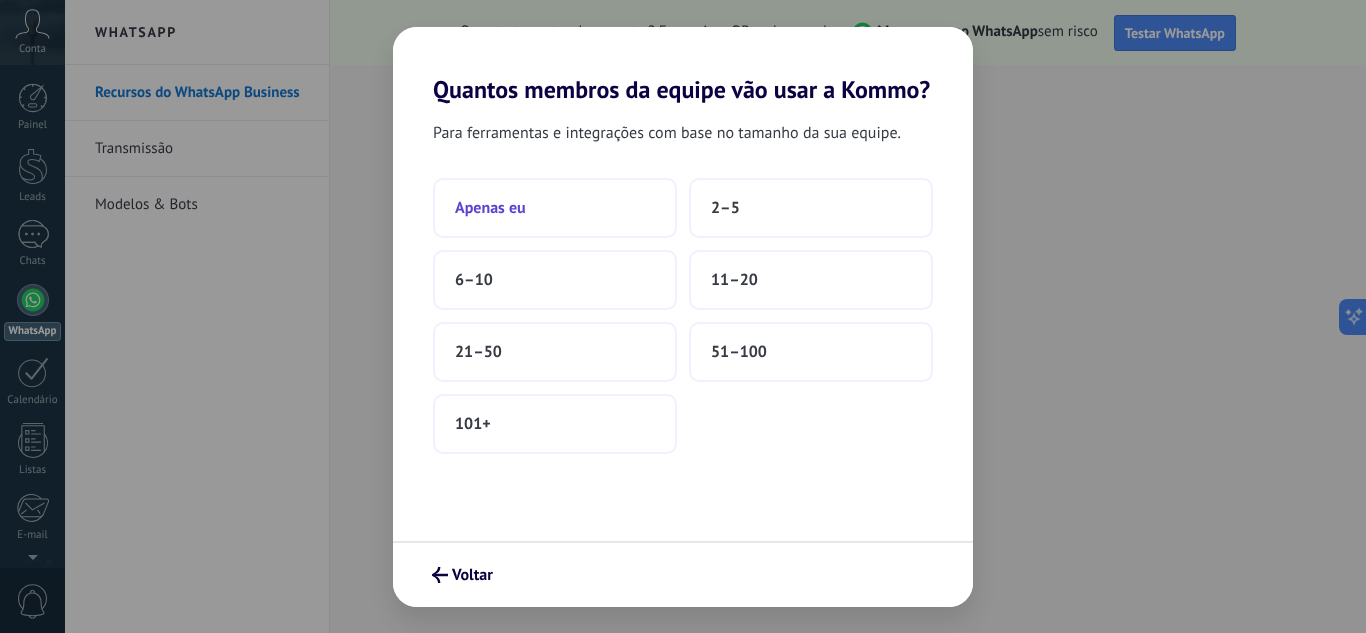 click on "Apenas eu" at bounding box center (490, 208) 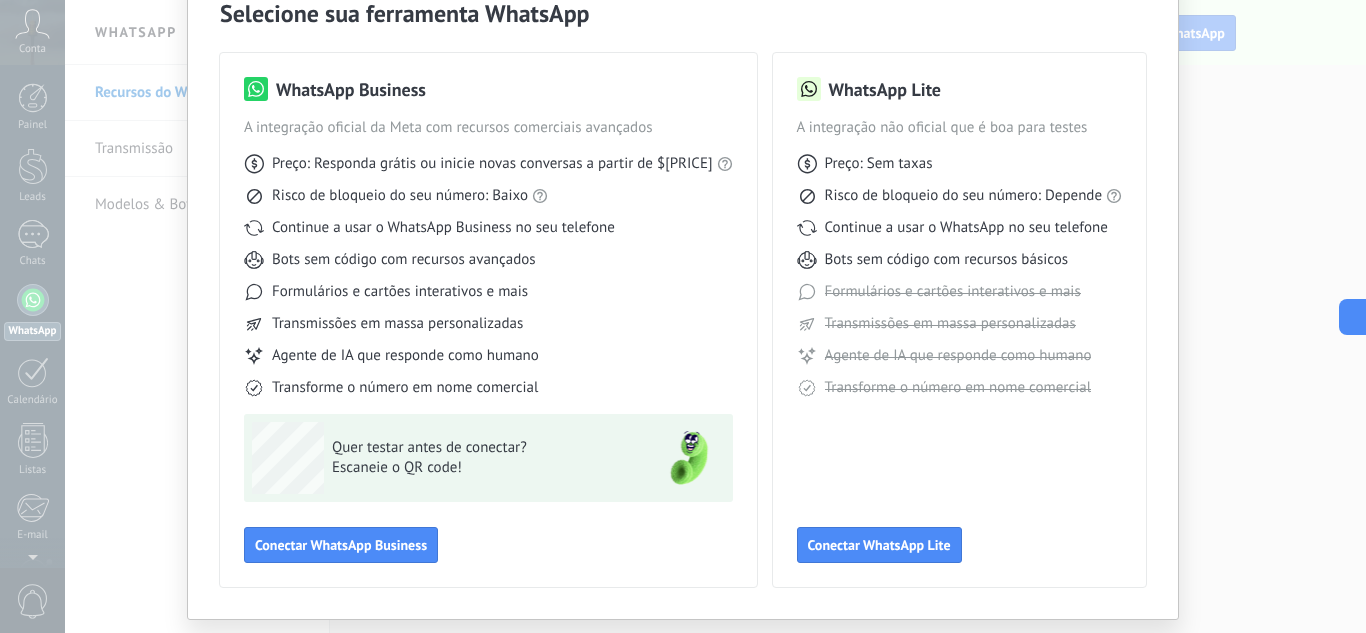 scroll, scrollTop: 152, scrollLeft: 0, axis: vertical 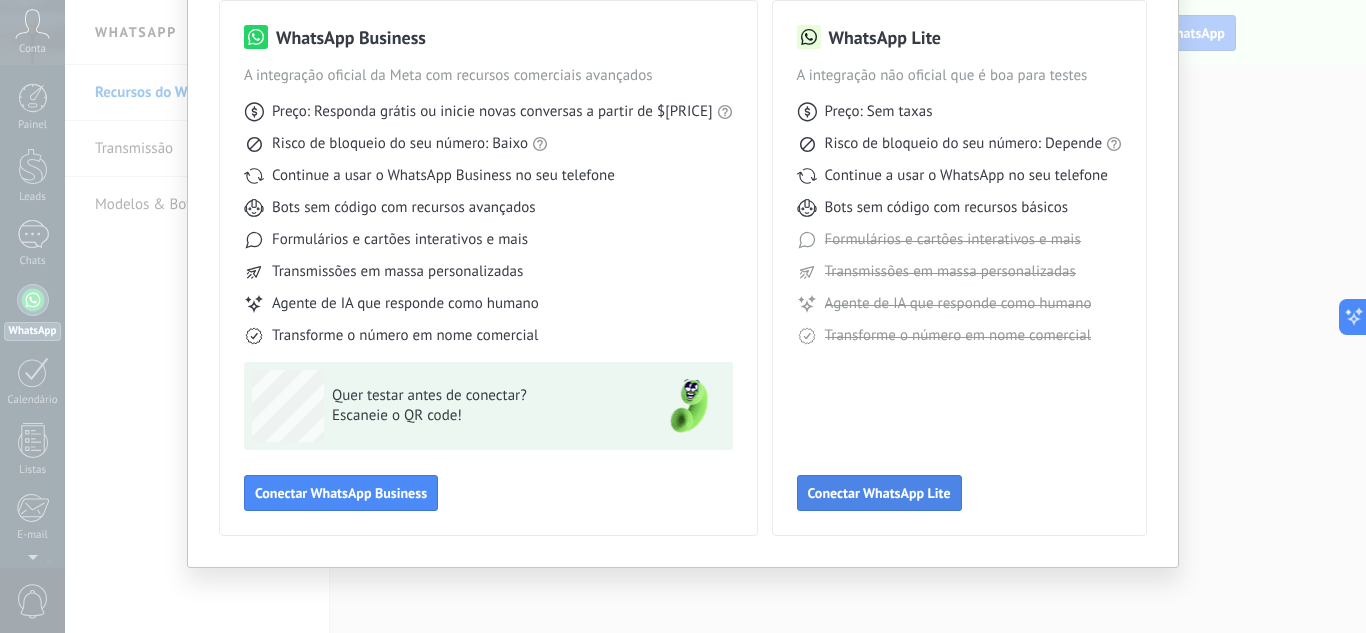 click on "Conectar WhatsApp Lite" at bounding box center (341, 493) 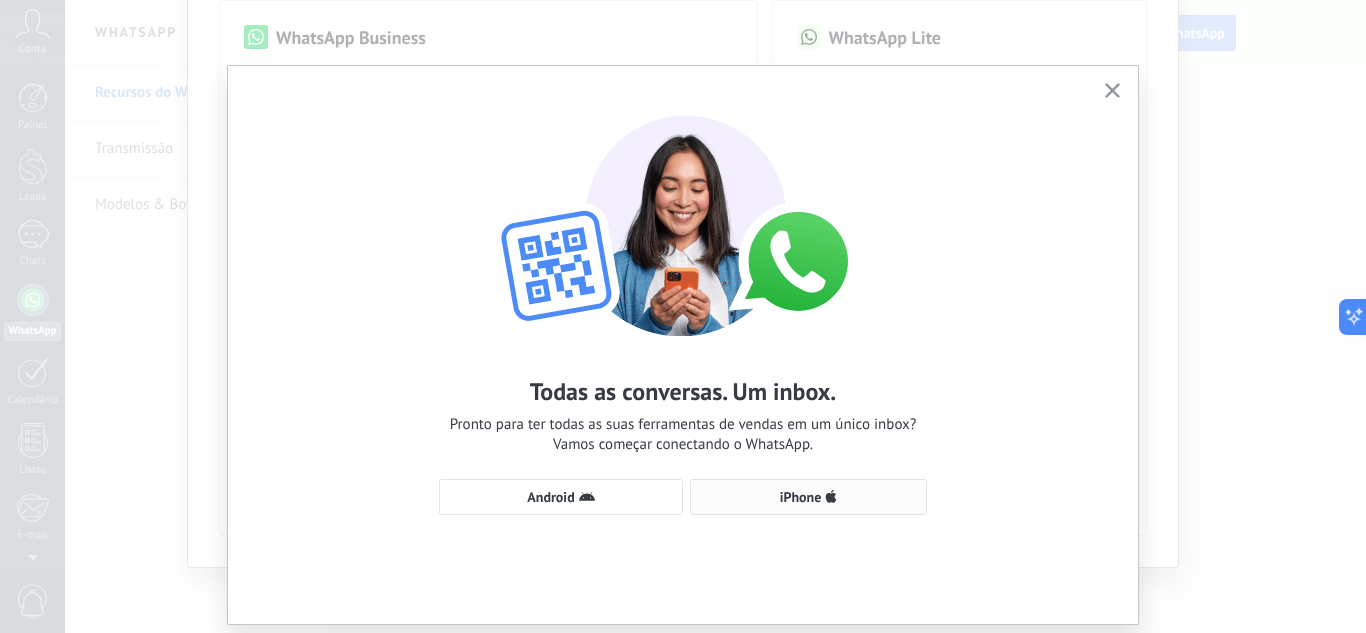 click on "iPhone" at bounding box center (550, 497) 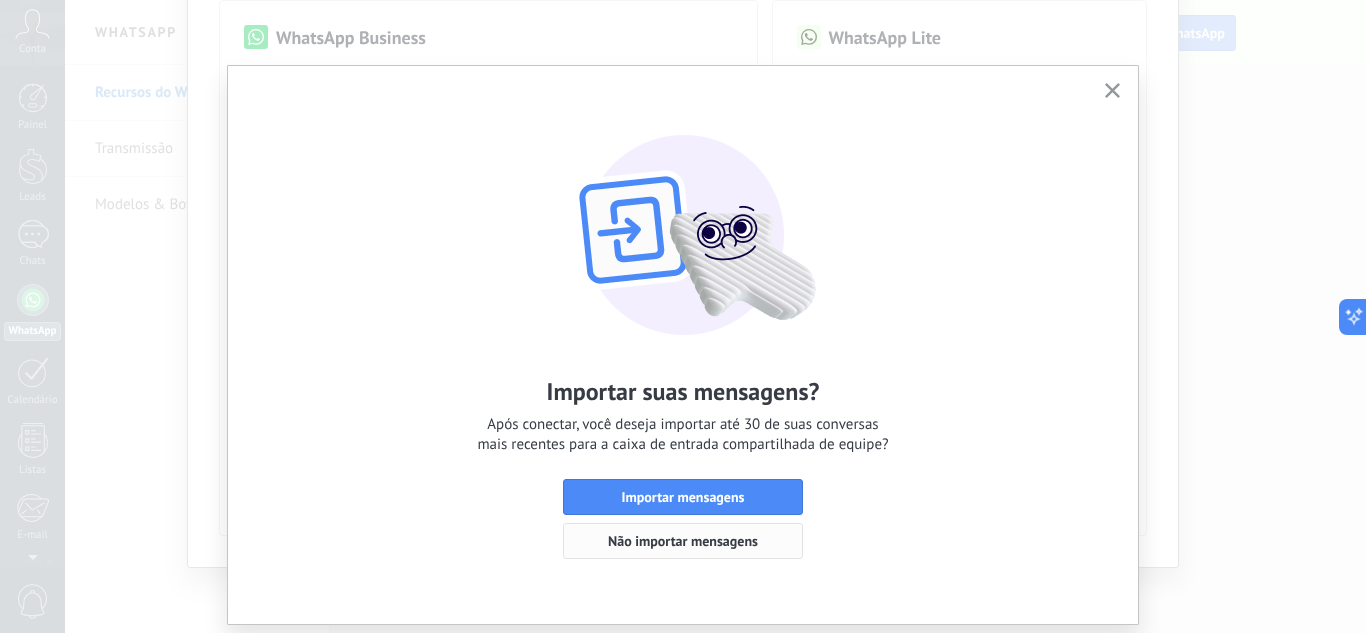 click on "Não importar mensagens" at bounding box center (683, 541) 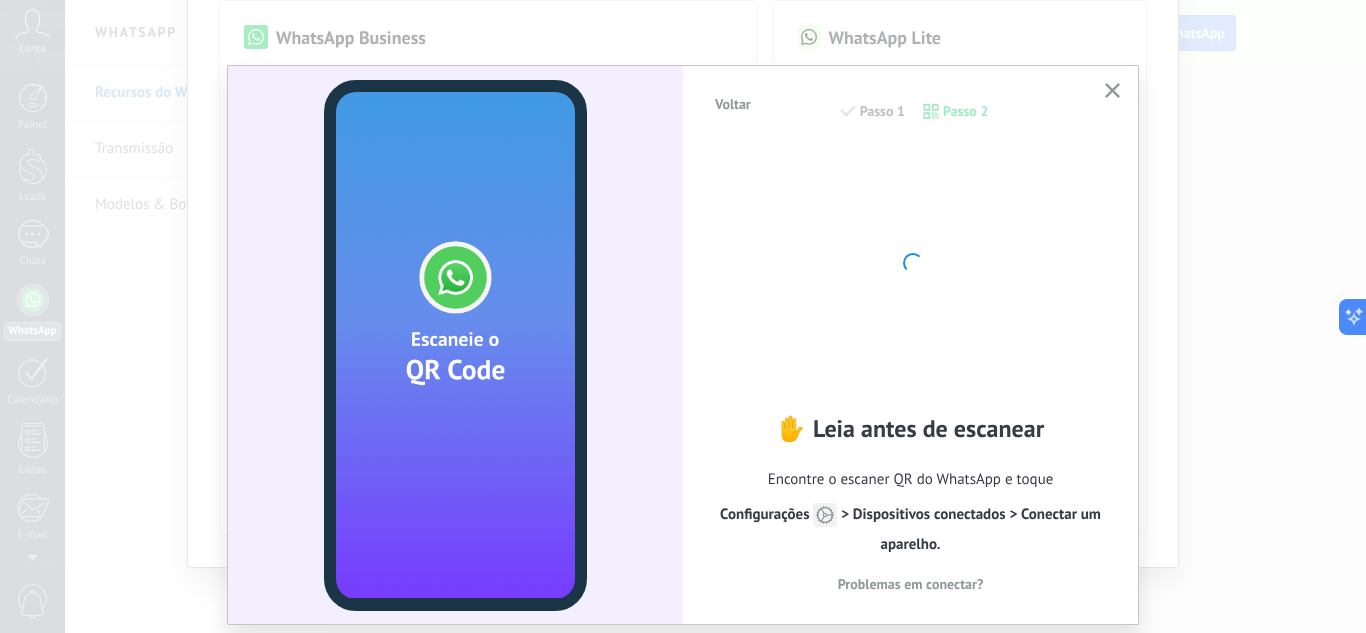 click at bounding box center [1112, 90] 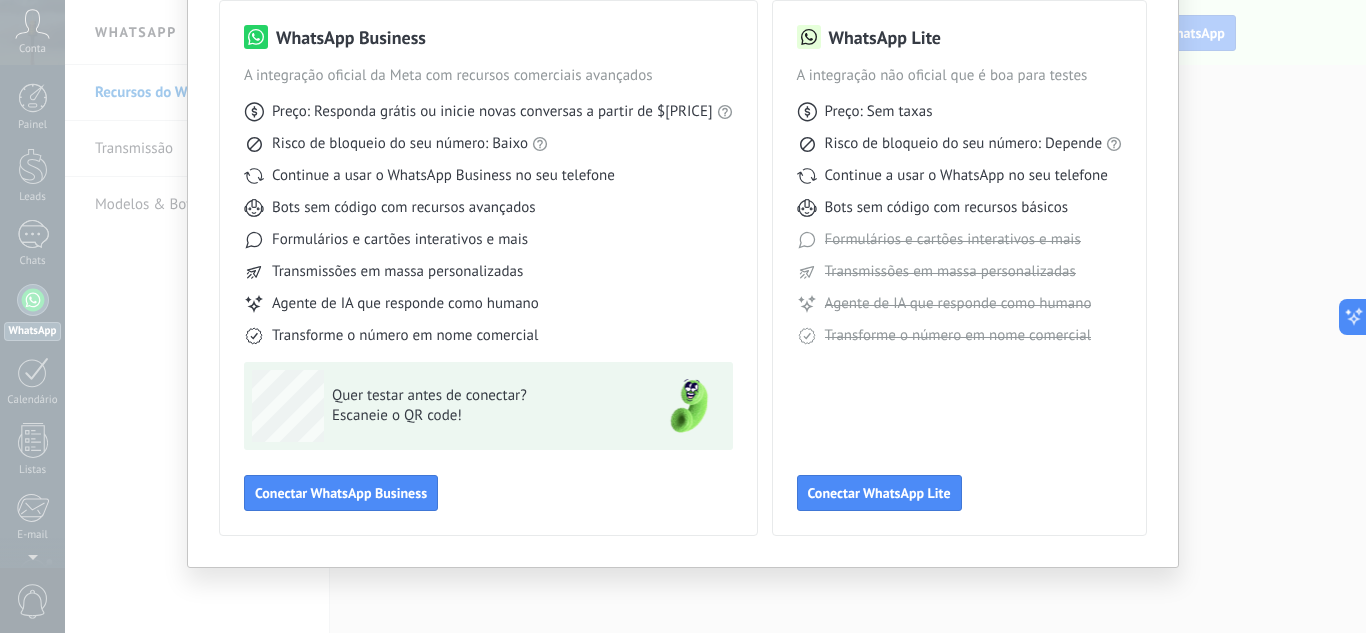 click on "Selecione sua ferramenta WhatsApp WhatsApp Business A integração oficial da Meta com recursos comerciais avançados Preço: Responda grátis ou inicie novas conversas a partir de $0,0002 Risco de bloqueio do seu número: Baixo Continue a usar o WhatsApp Business no seu telefone Bots sem código com recursos avançados Formulários e cartões interativos e mais Transmissões em massa personalizadas Agente de IA que responde como humano Transforme o número em nome comercial Quer testar antes de conectar? Escaneie o QR code! Conectar WhatsApp Business WhatsApp Lite A integração não oficial que é boa para testes Preço: Sem taxas Risco de bloqueio do seu número: Depende Continue a usar o WhatsApp no seu telefone Bots sem código com recursos básicos Formulários e cartões interativos e mais Transmissões em massa personalizadas Agente de IA que responde como humano Transforme o número em nome comercial Conectar WhatsApp Lite" at bounding box center (683, 316) 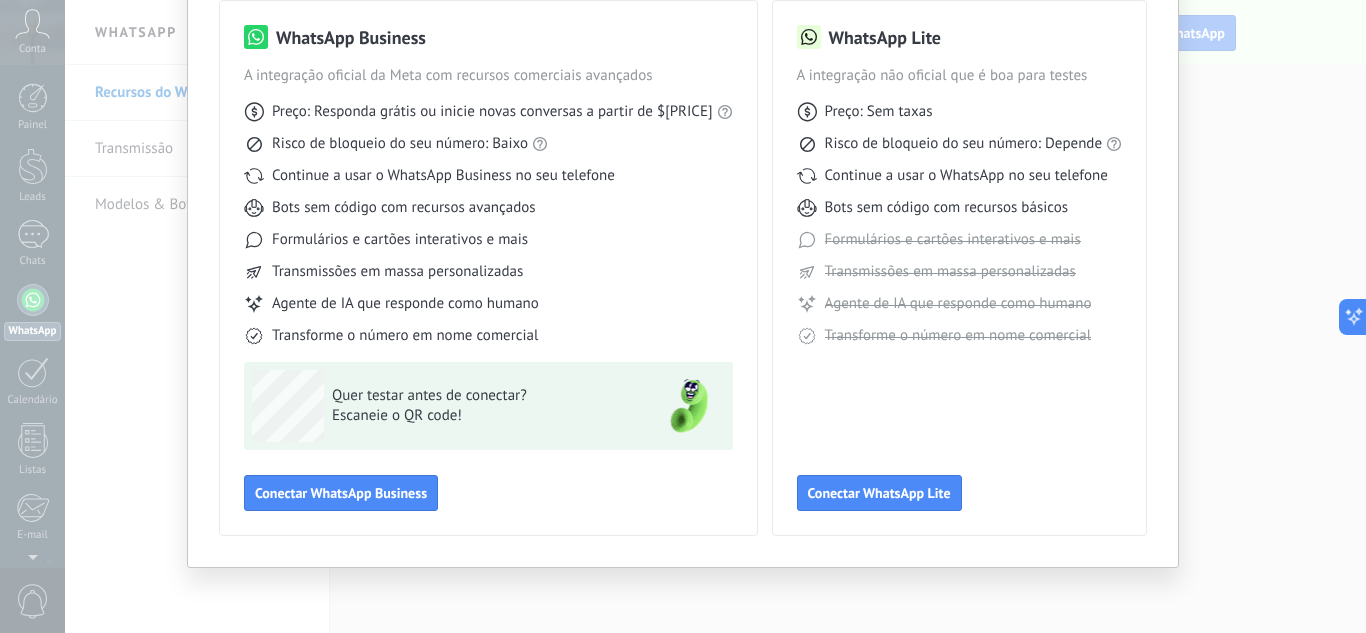 click on "Selecione sua ferramenta WhatsApp WhatsApp Business A integração oficial da Meta com recursos comerciais avançados Preço: Responda grátis ou inicie novas conversas a partir de $0,0002 Risco de bloqueio do seu número: Baixo Continue a usar o WhatsApp Business no seu telefone Bots sem código com recursos avançados Formulários e cartões interativos e mais Transmissões em massa personalizadas Agente de IA que responde como humano Transforme o número em nome comercial Quer testar antes de conectar? Escaneie o QR code! Conectar WhatsApp Business WhatsApp Lite A integração não oficial que é boa para testes Preço: Sem taxas Risco de bloqueio do seu número: Depende Continue a usar o WhatsApp no seu telefone Bots sem código com recursos básicos Formulários e cartões interativos e mais Transmissões em massa personalizadas Agente de IA que responde como humano Transforme o número em nome comercial Conectar WhatsApp Lite" at bounding box center [683, 316] 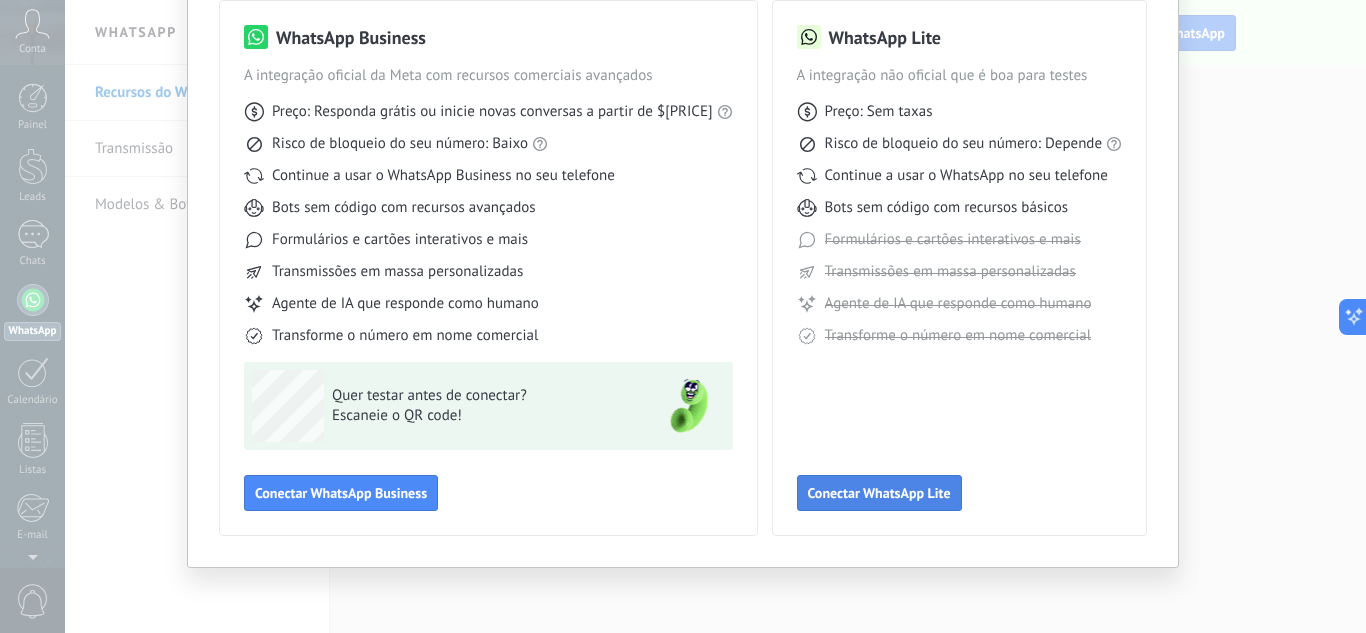 click on "Conectar WhatsApp Lite" at bounding box center [341, 493] 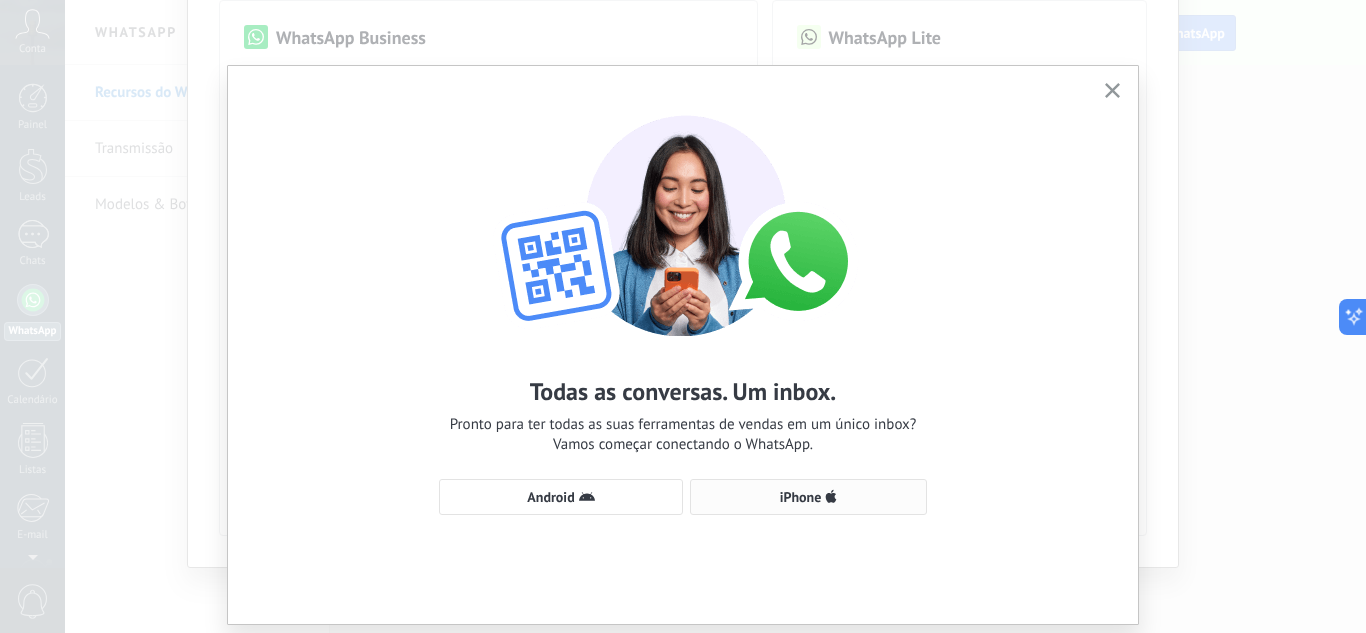 click on "iPhone" at bounding box center (550, 497) 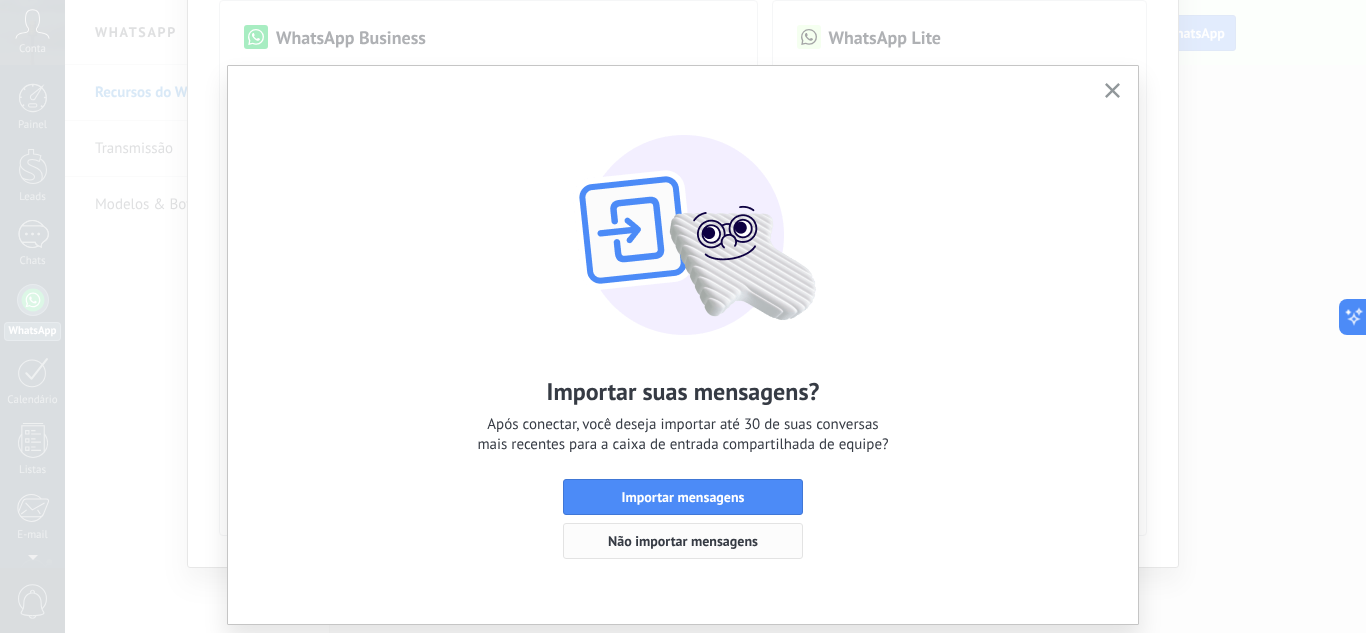 click on "Não importar mensagens" at bounding box center (683, 541) 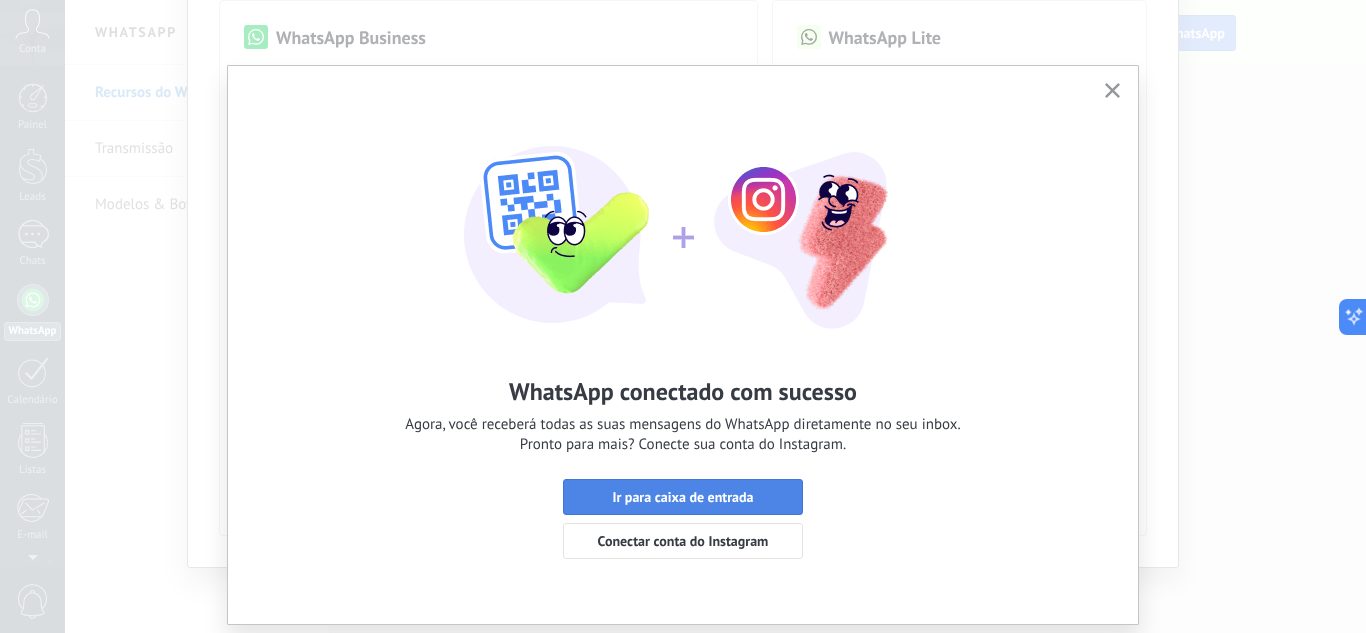 click on "Ir para caixa de entrada" at bounding box center [682, 497] 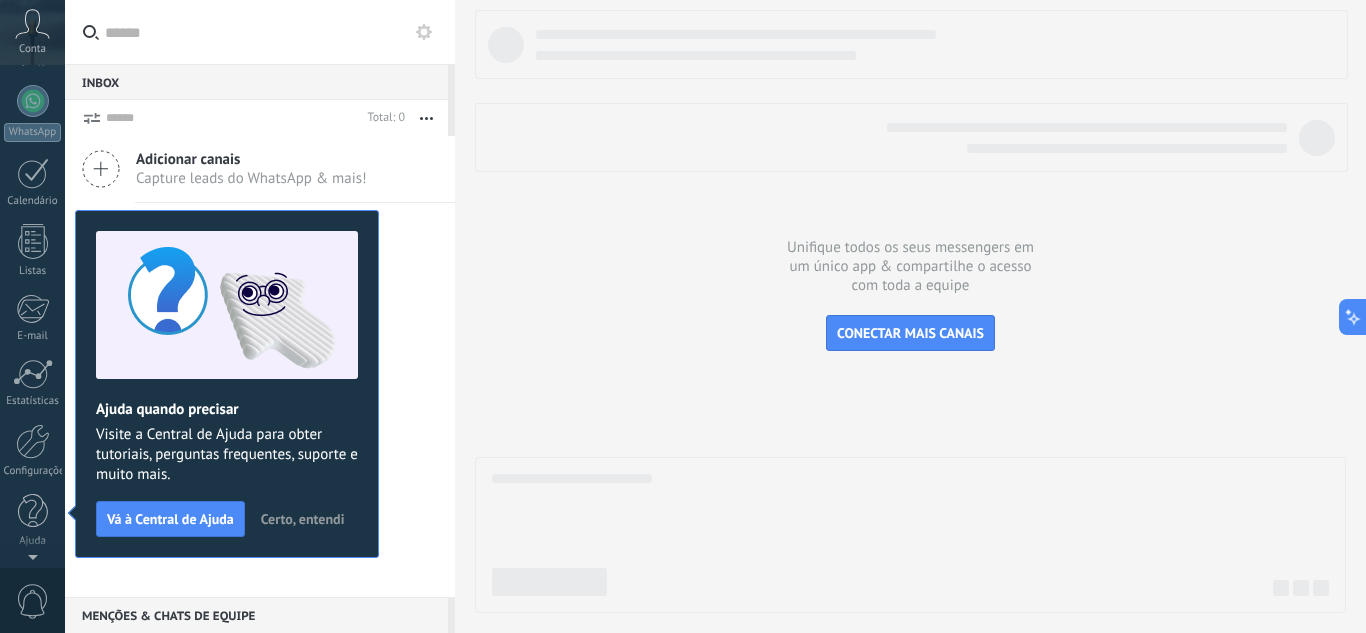 scroll, scrollTop: 0, scrollLeft: 0, axis: both 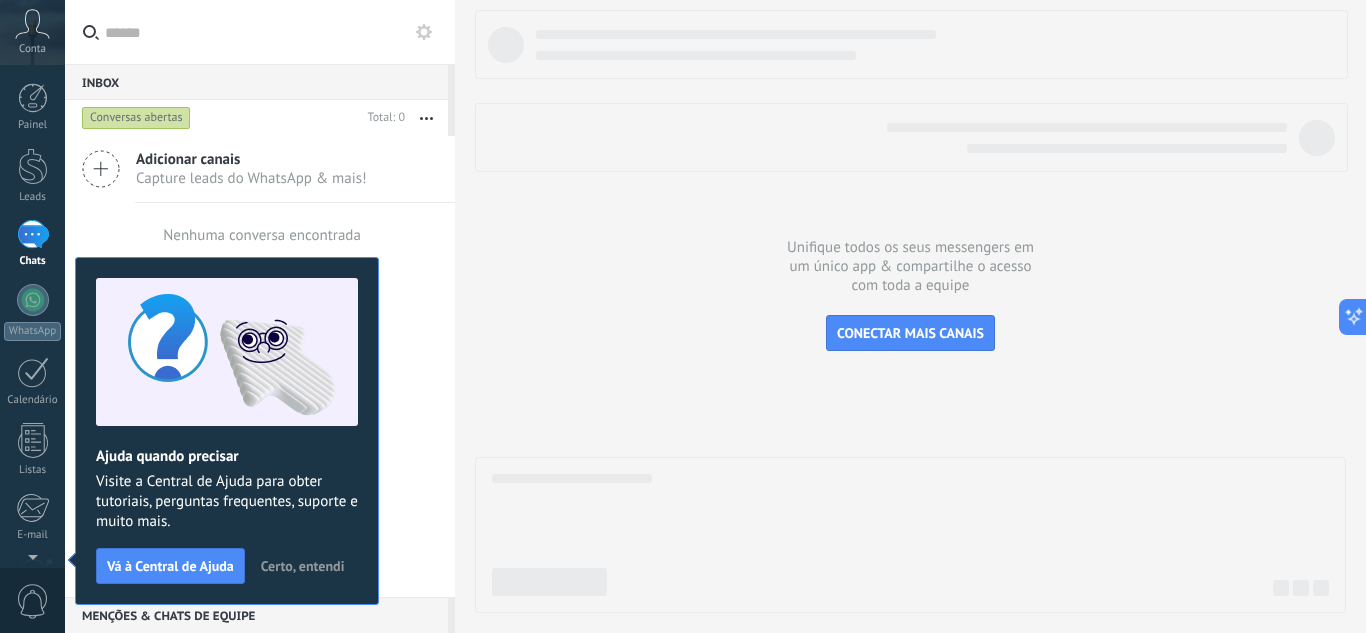 click on "Certo, entendi" at bounding box center (303, 566) 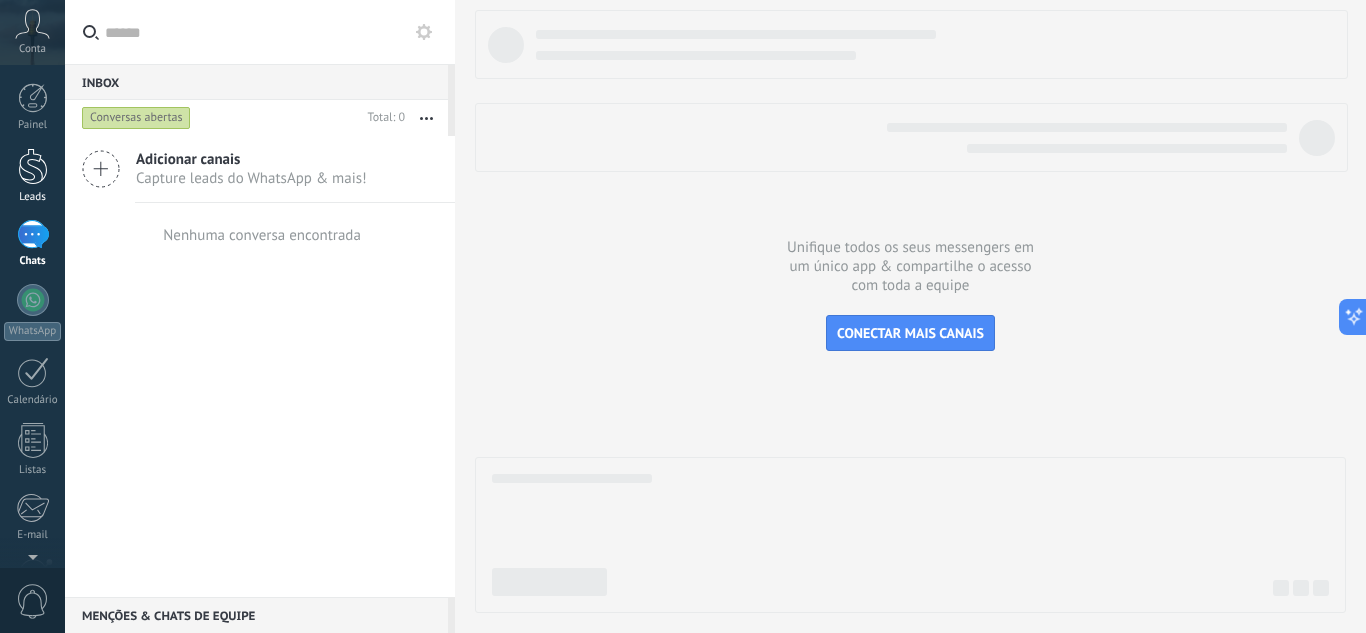 click at bounding box center [33, 166] 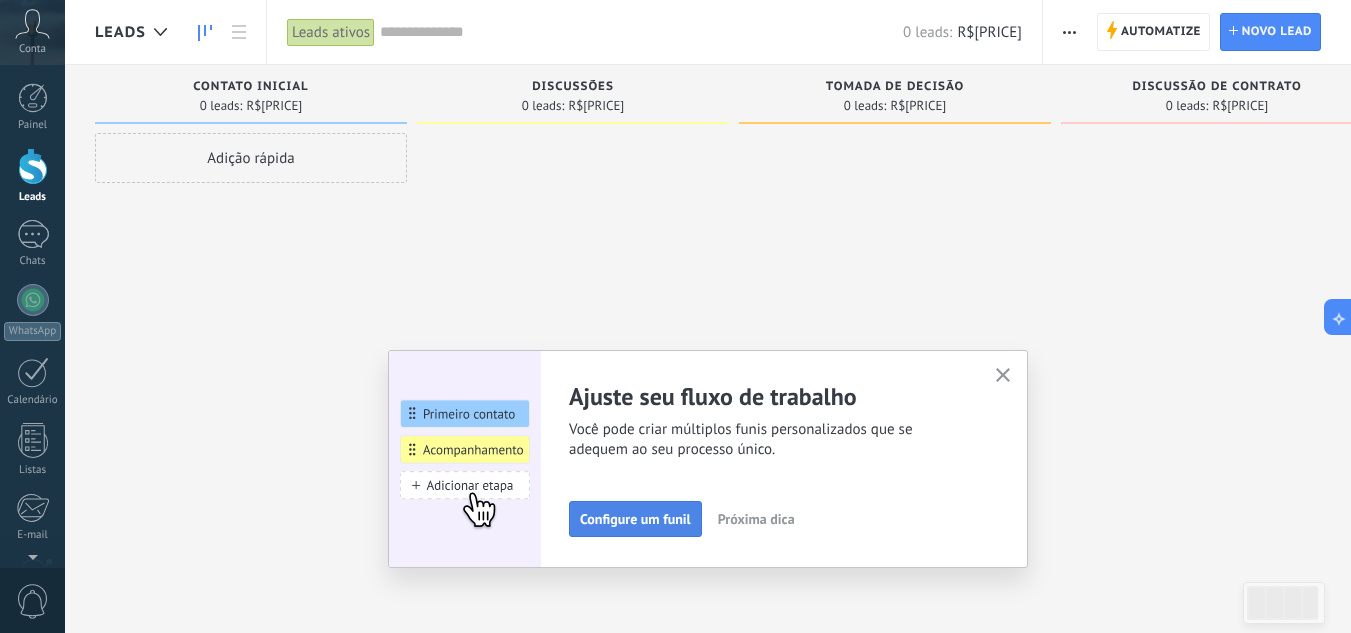 click on "Configure um funil" at bounding box center (635, 519) 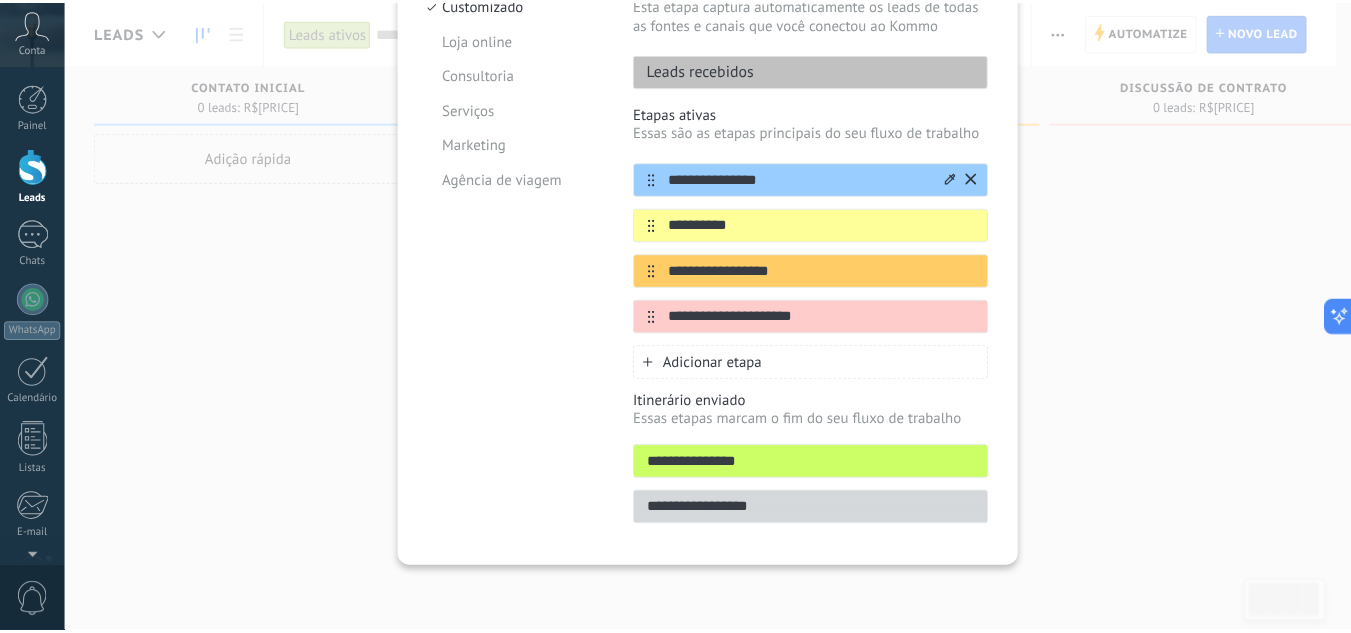 scroll, scrollTop: 0, scrollLeft: 0, axis: both 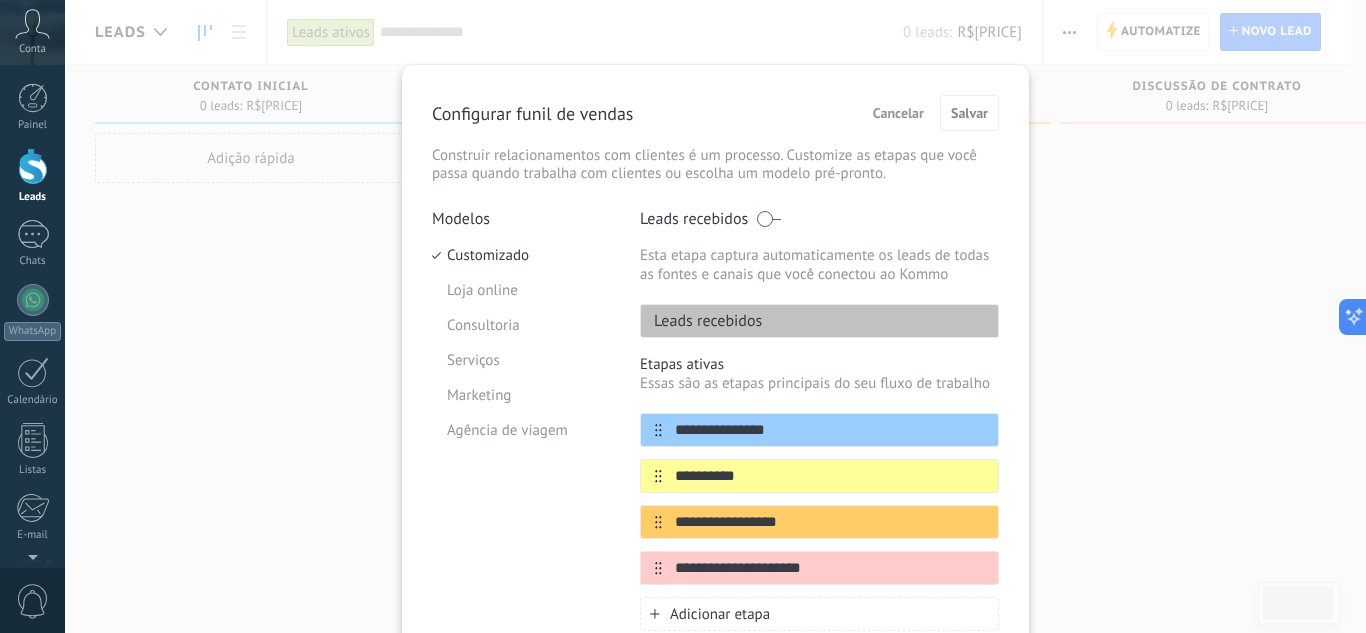 click on "**********" at bounding box center [0, 0] 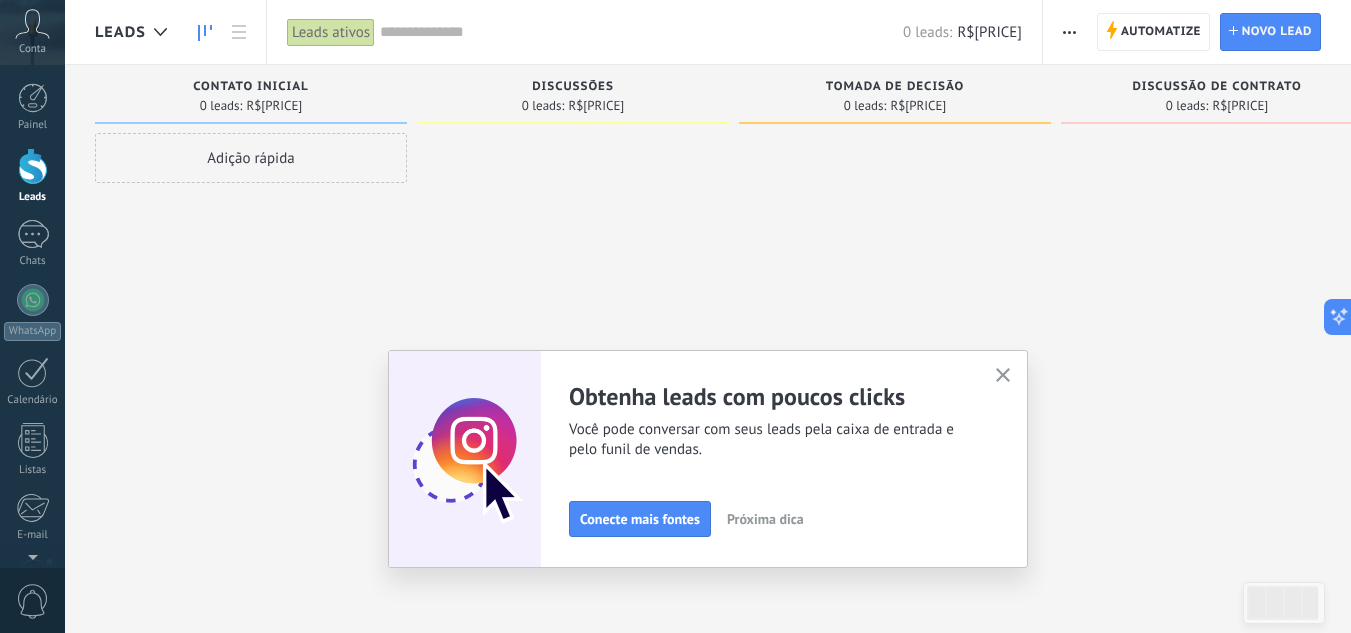 click at bounding box center [1003, 375] 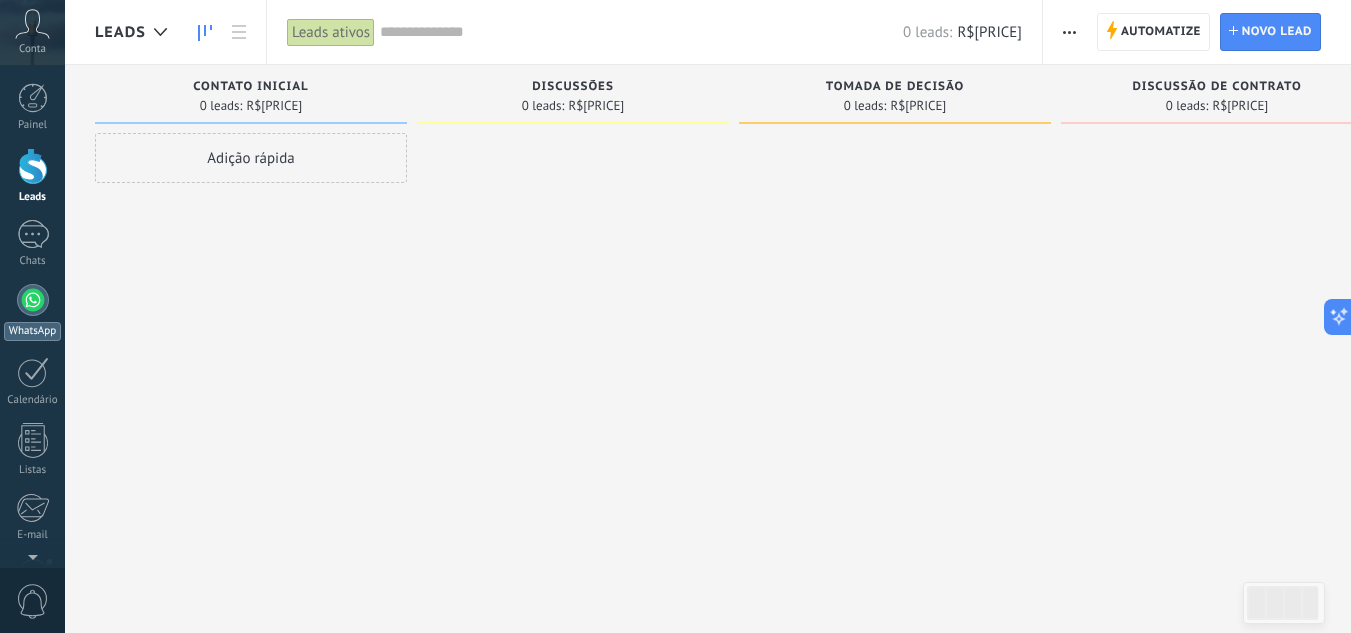 click at bounding box center (33, 300) 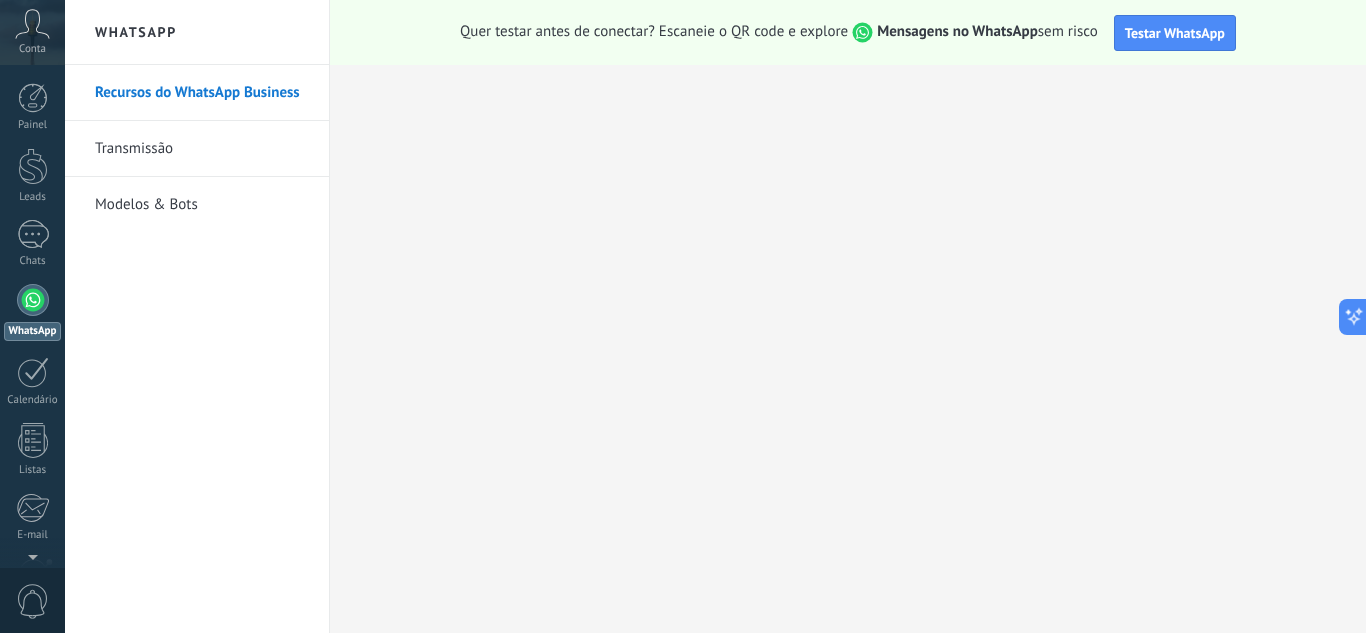 click on "Conta" at bounding box center (32, 32) 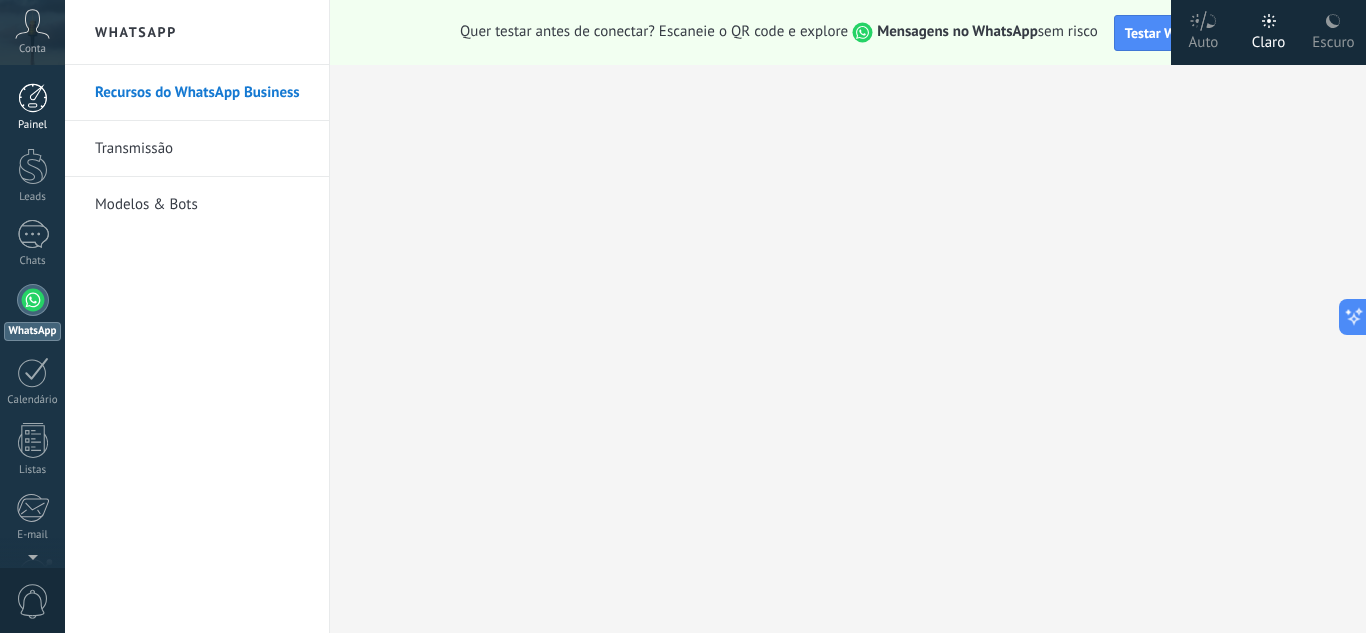 click at bounding box center (33, 98) 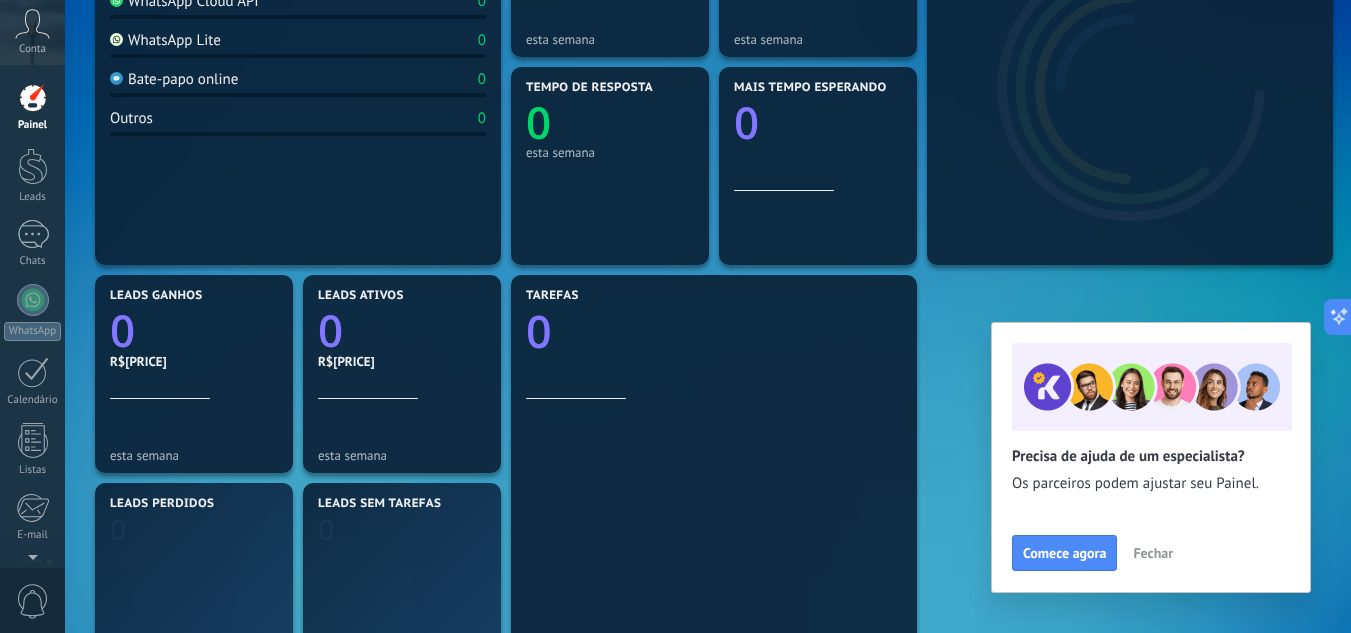 scroll, scrollTop: 500, scrollLeft: 0, axis: vertical 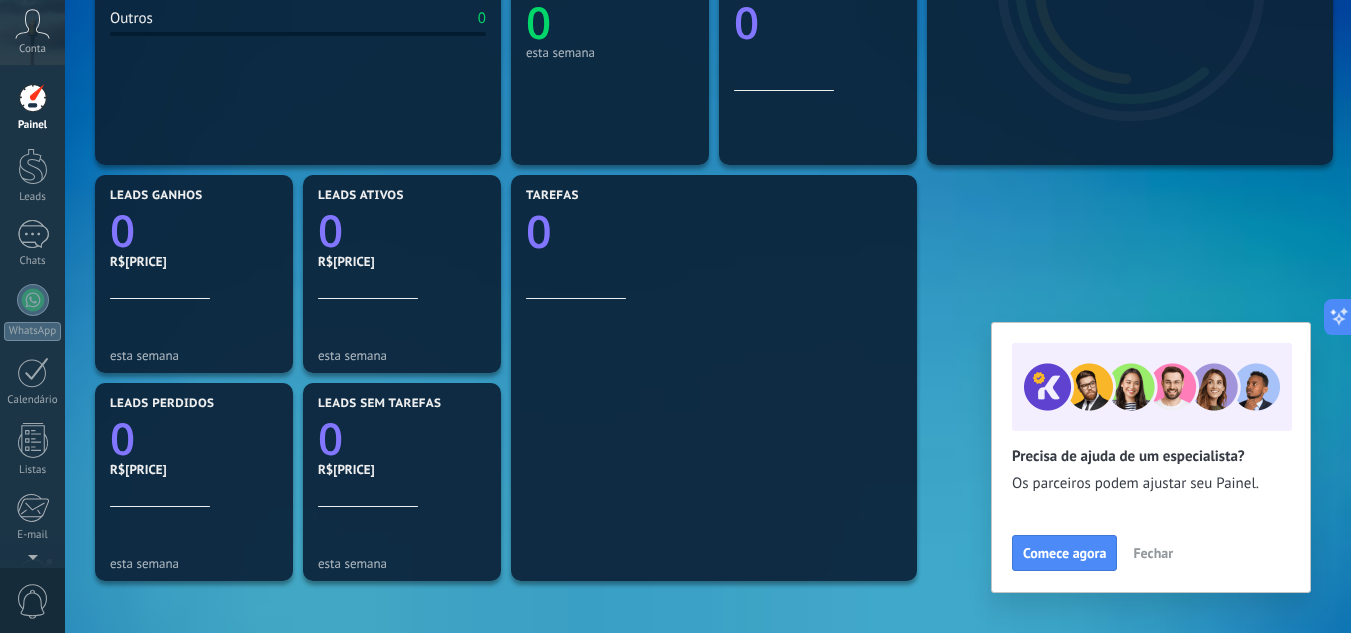 click on "Fechar" at bounding box center [1153, 553] 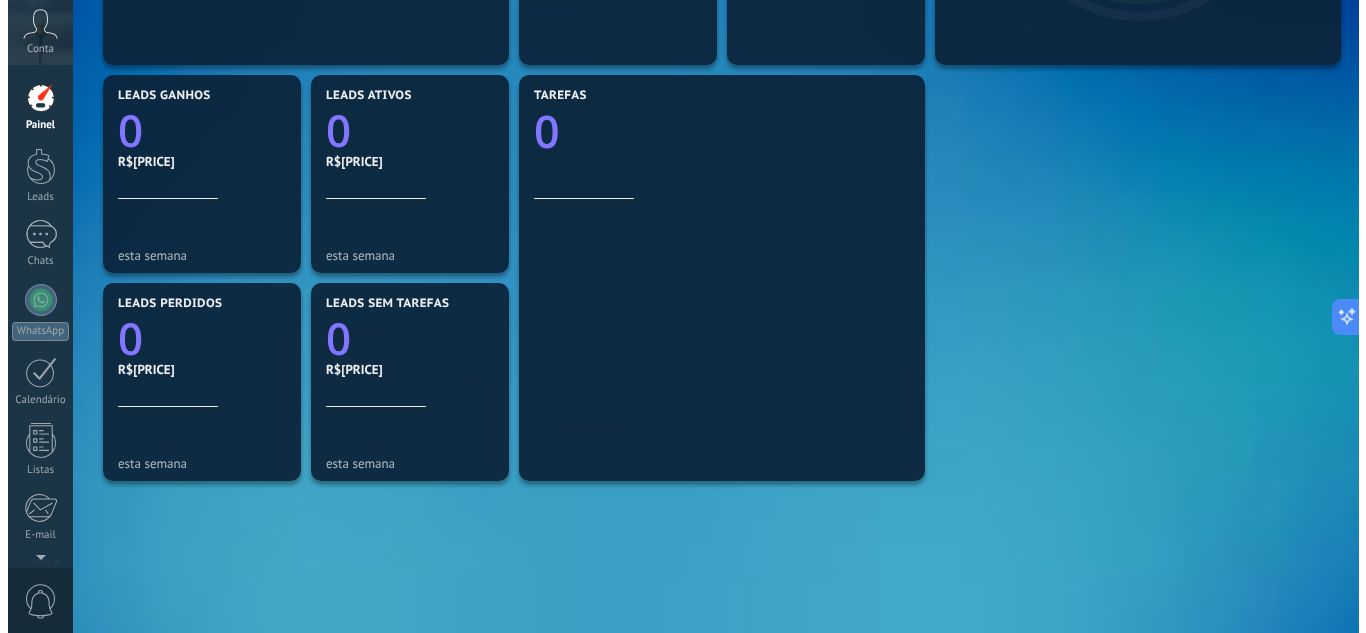 scroll, scrollTop: 700, scrollLeft: 0, axis: vertical 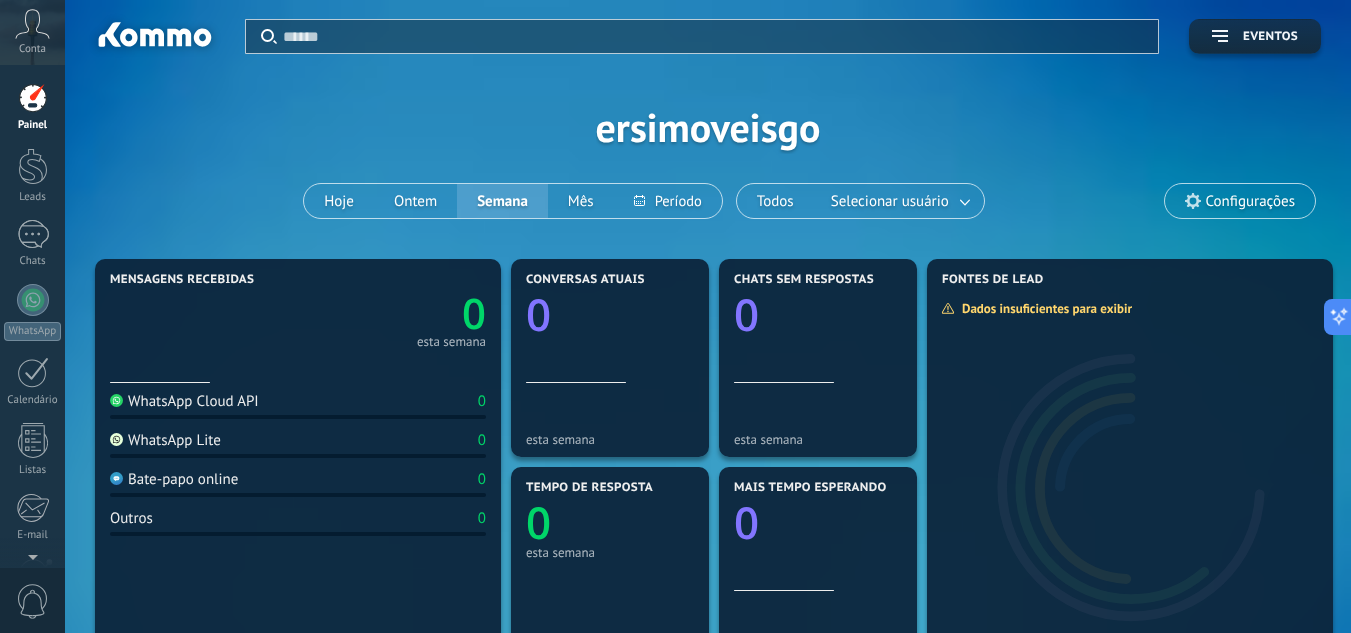 click on "Aplicar Eventos ersimoveisgo Hoje Ontem Semana Mês Todos Selecionar usuário Configurações" at bounding box center (708, 127) 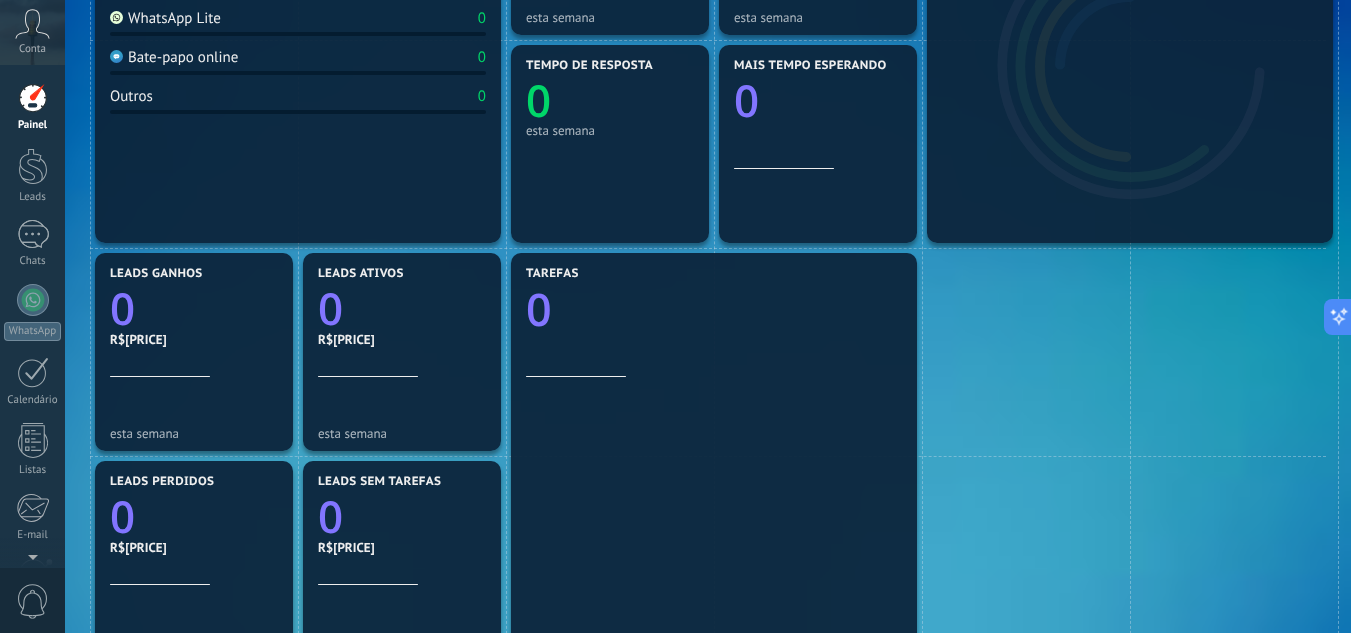 scroll, scrollTop: 0, scrollLeft: 0, axis: both 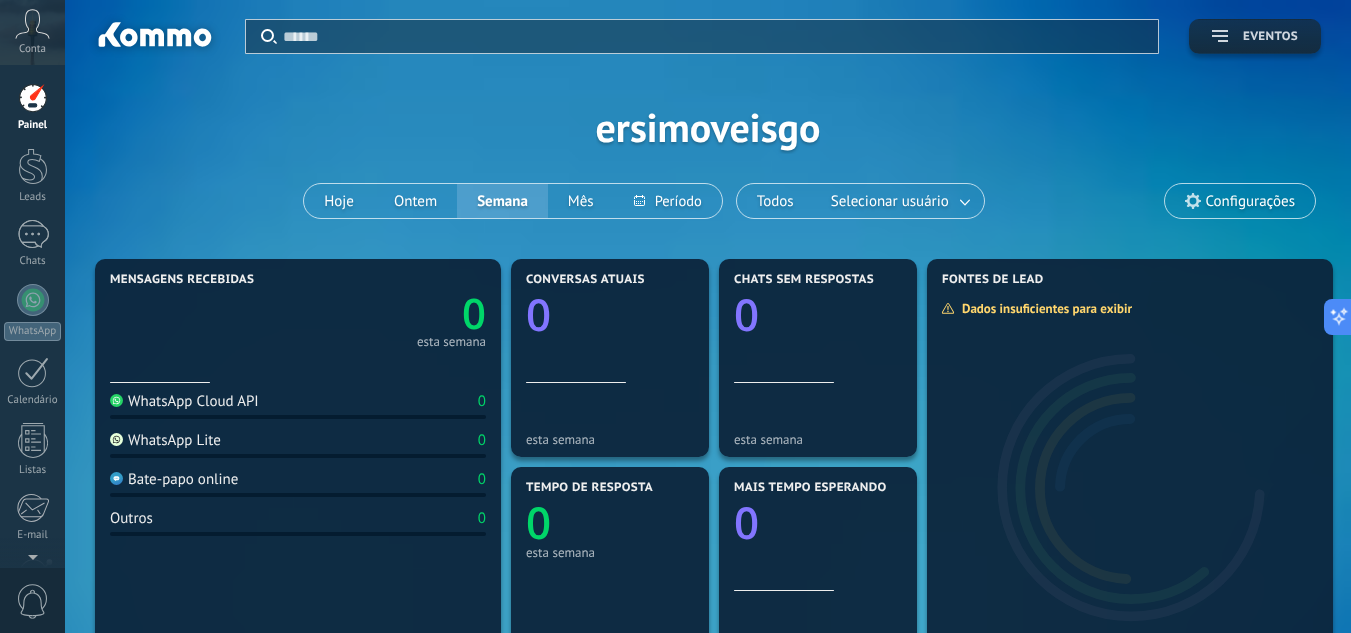 click on "Eventos" at bounding box center (1270, 37) 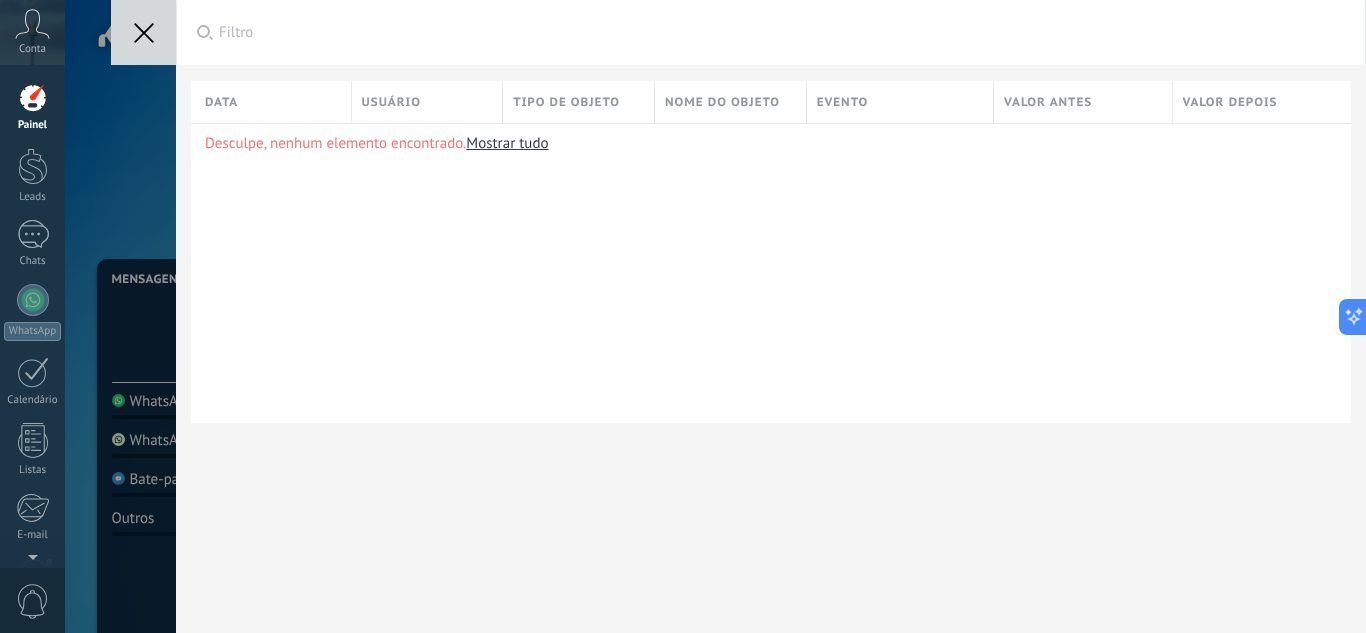 click at bounding box center [144, 33] 